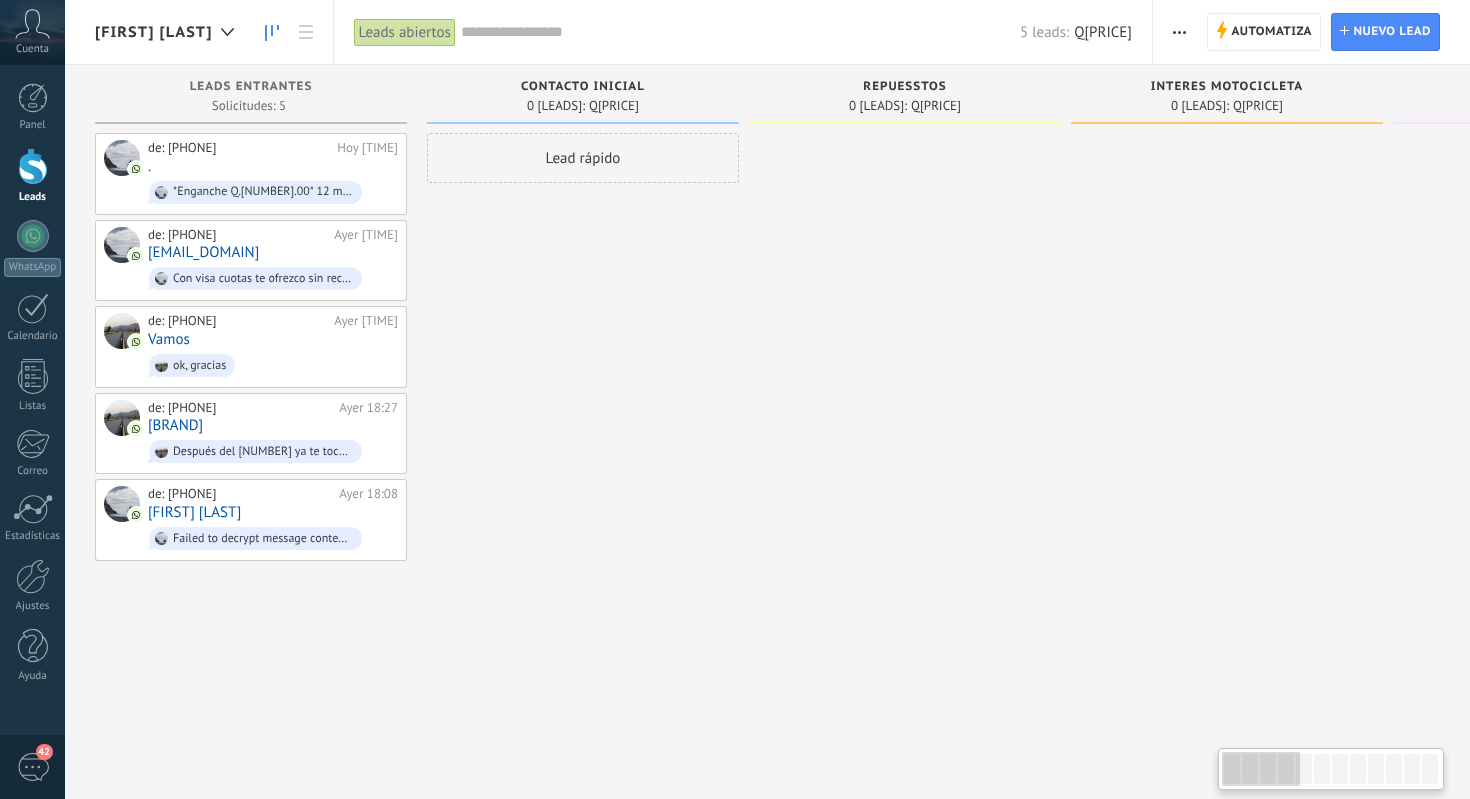 scroll, scrollTop: 0, scrollLeft: 0, axis: both 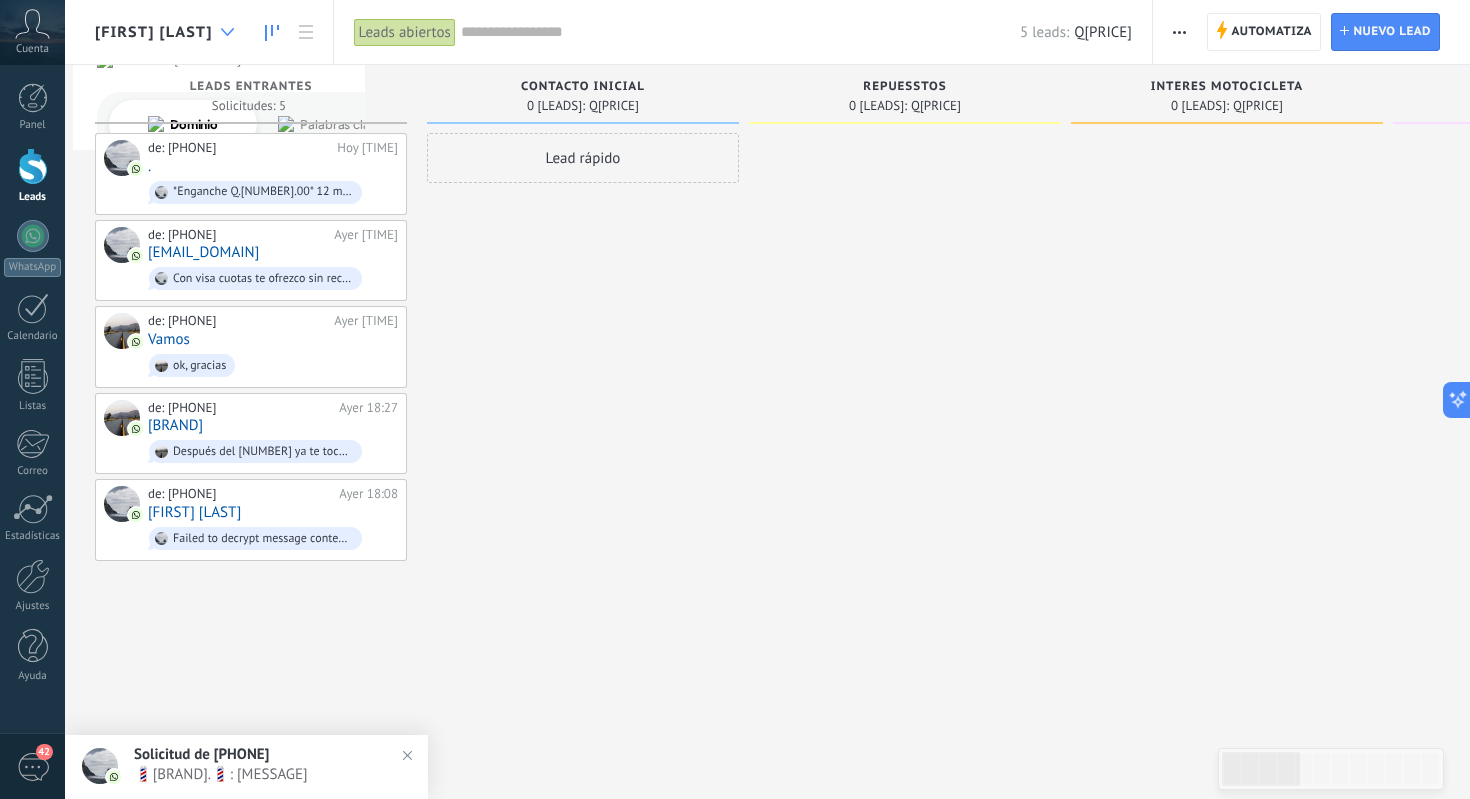 click at bounding box center [227, 32] 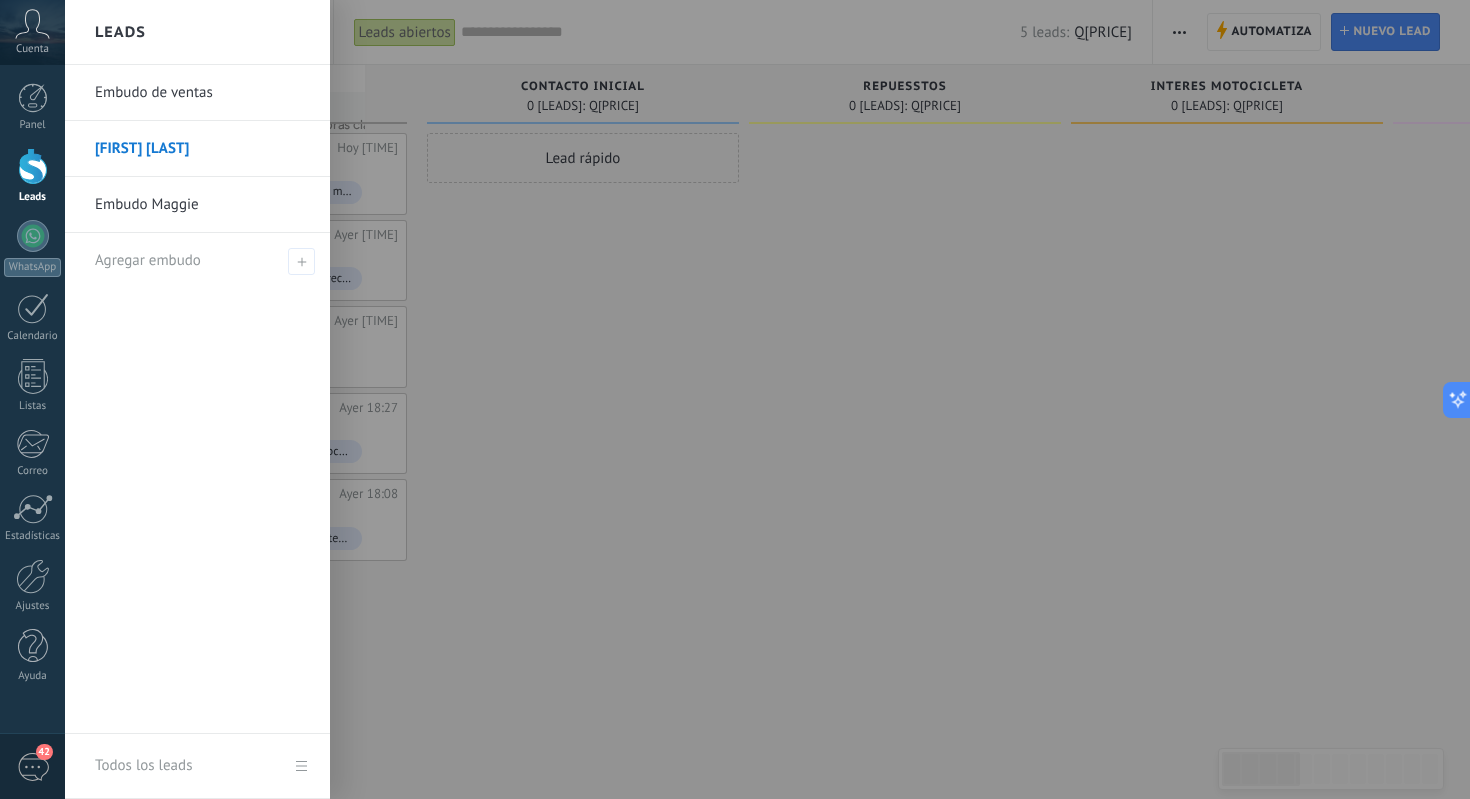 click on "Leads" at bounding box center [197, 32] 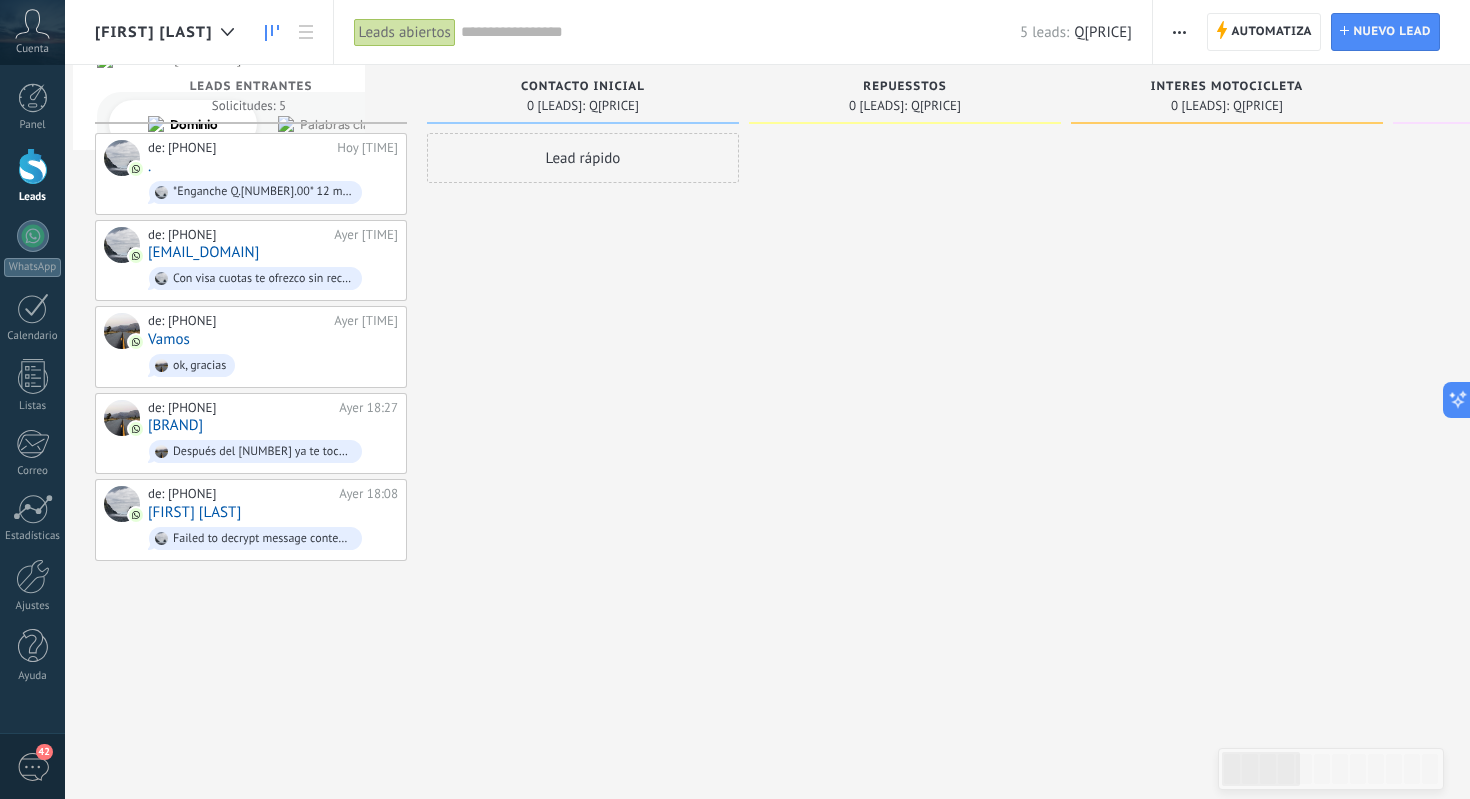 click on "[FIRST] [LAST]" at bounding box center [154, 32] 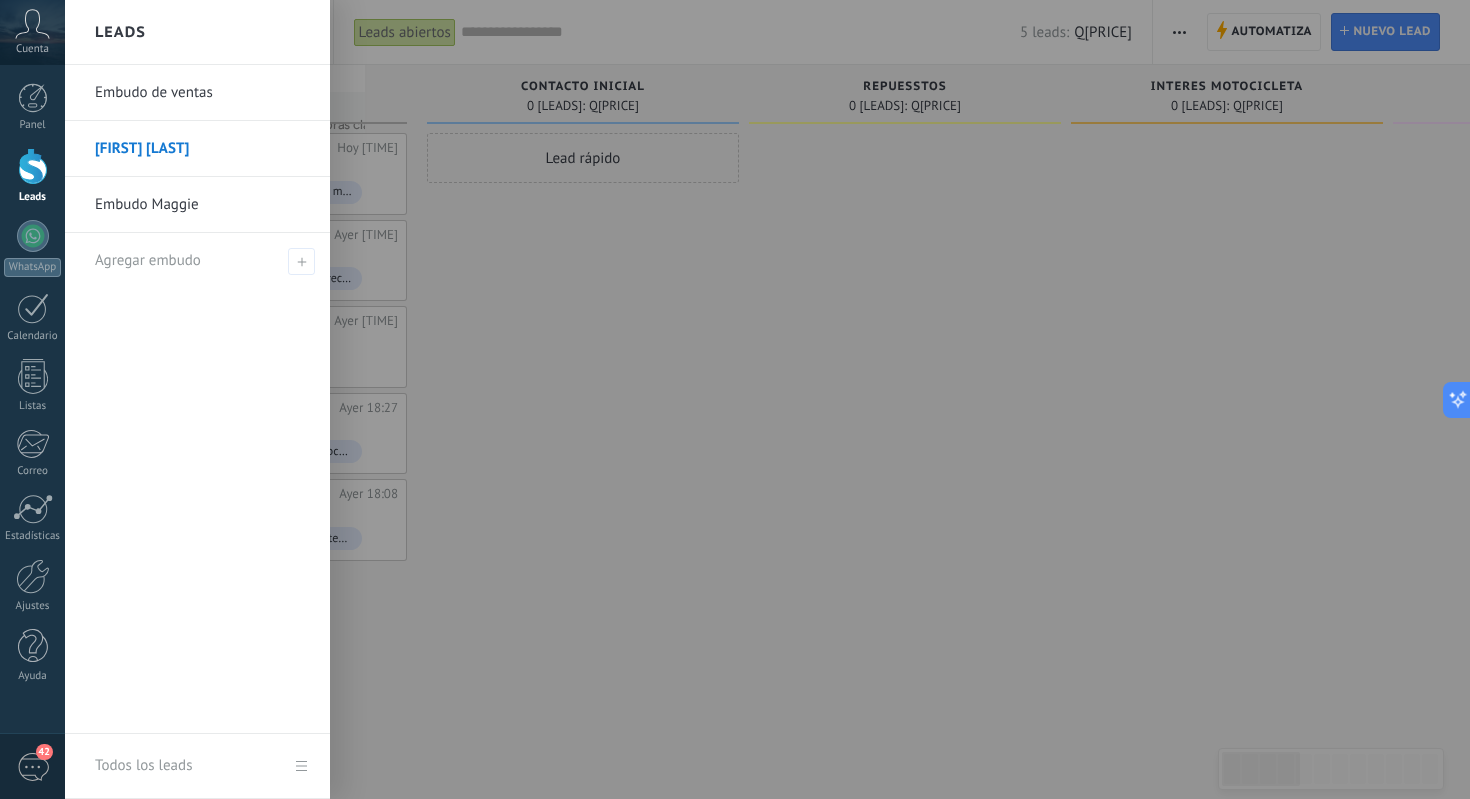 click on "Embudo Maggie" at bounding box center (202, 205) 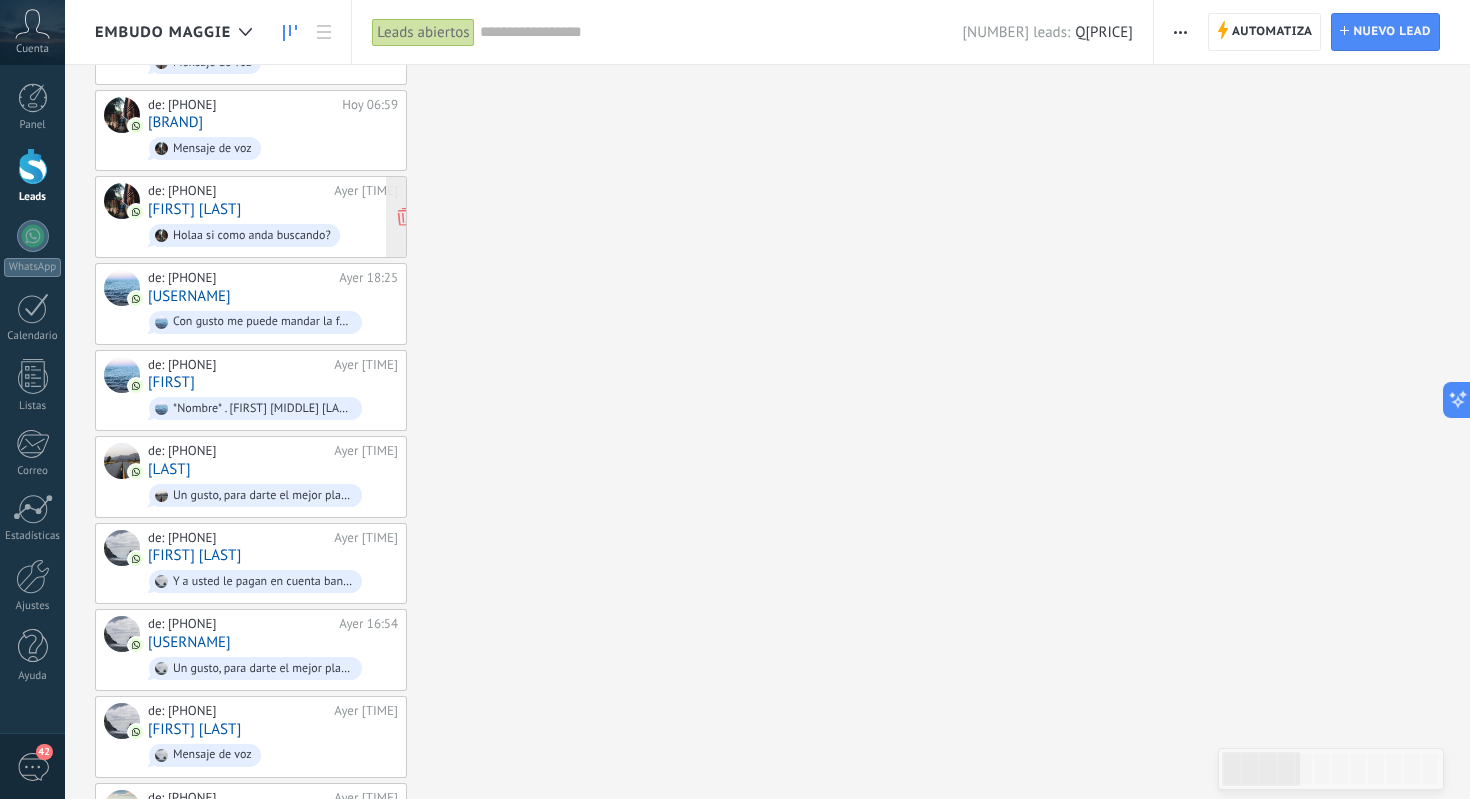 scroll, scrollTop: 0, scrollLeft: 0, axis: both 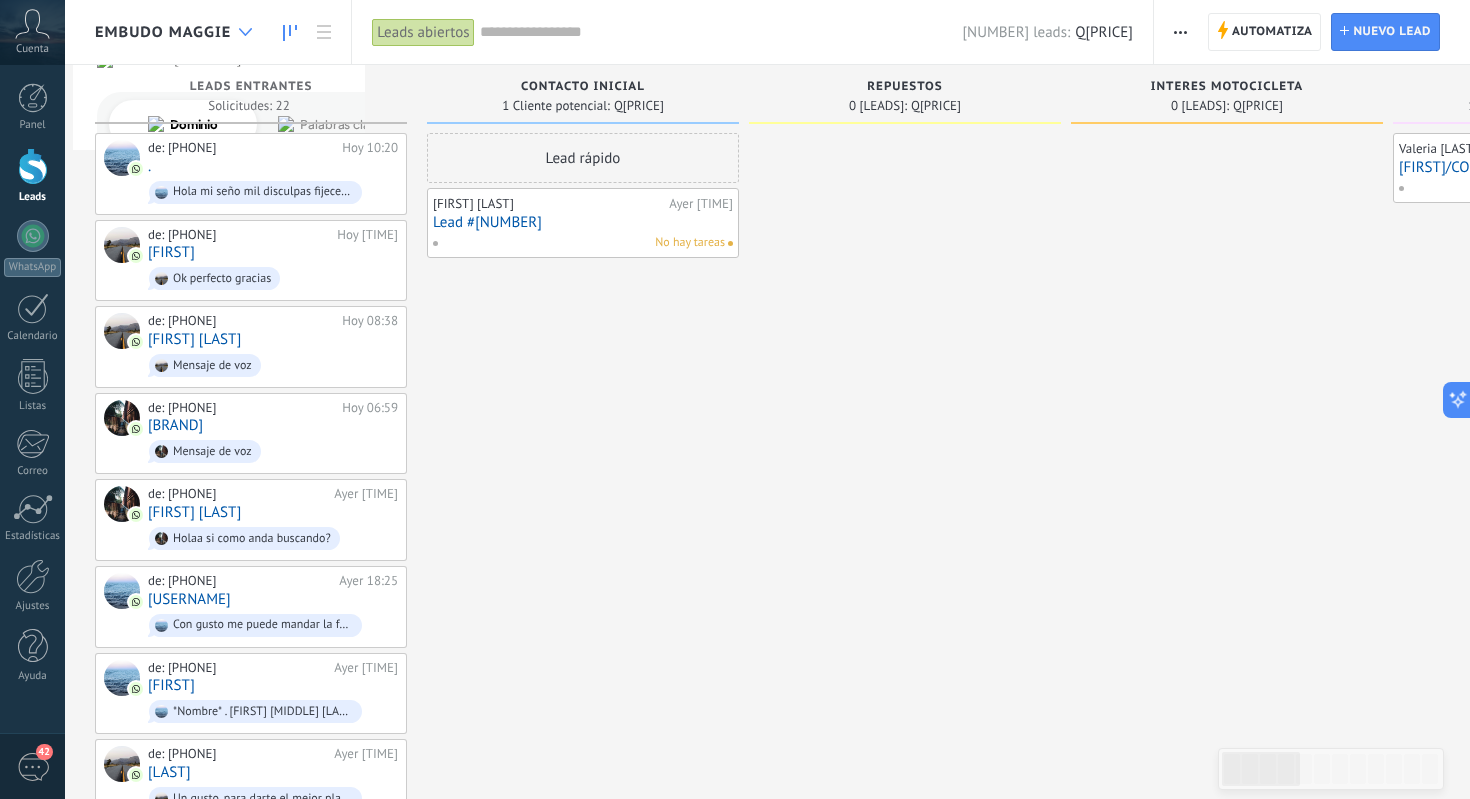 click at bounding box center (245, 32) 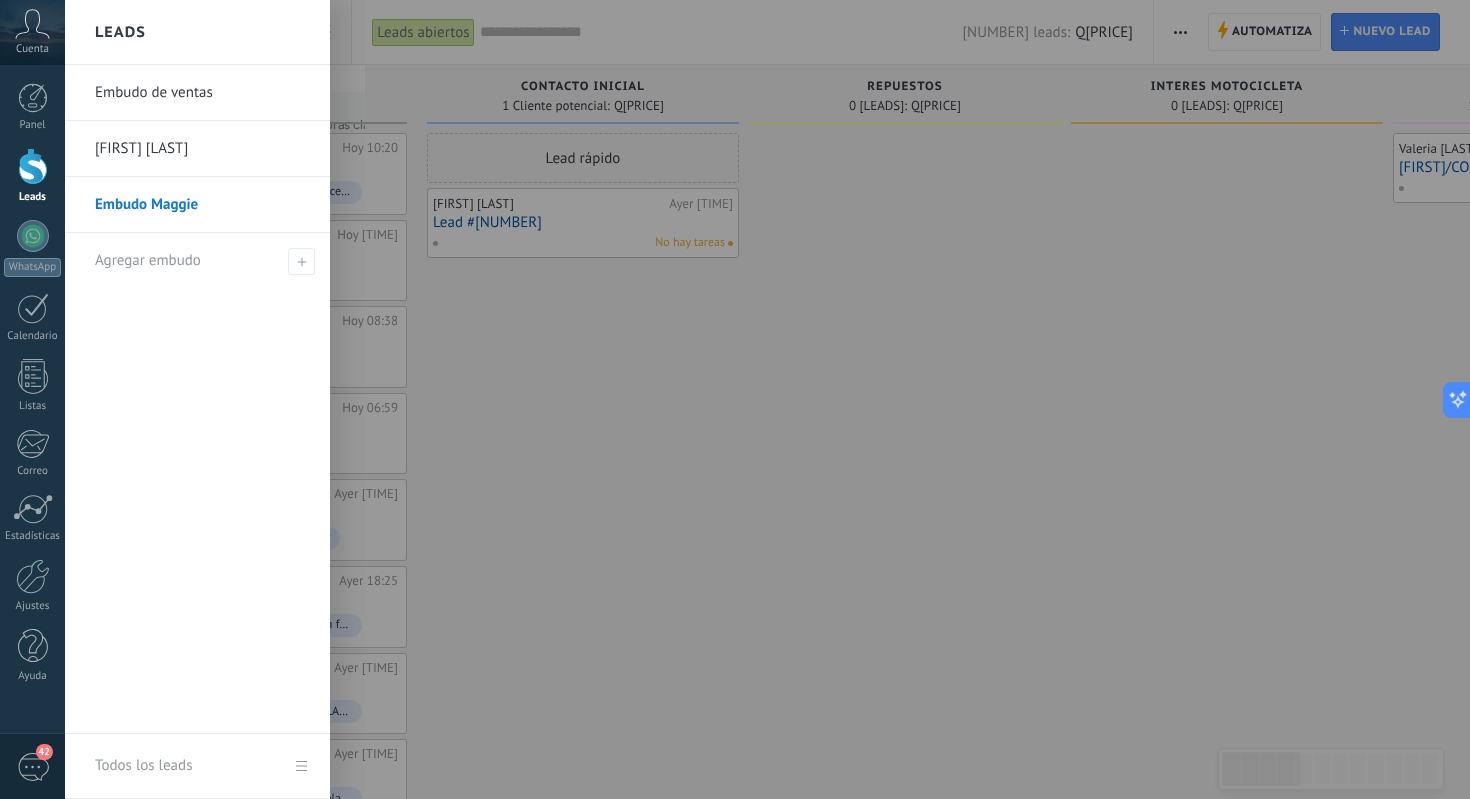 click on "Embudo de ventas" at bounding box center [202, 93] 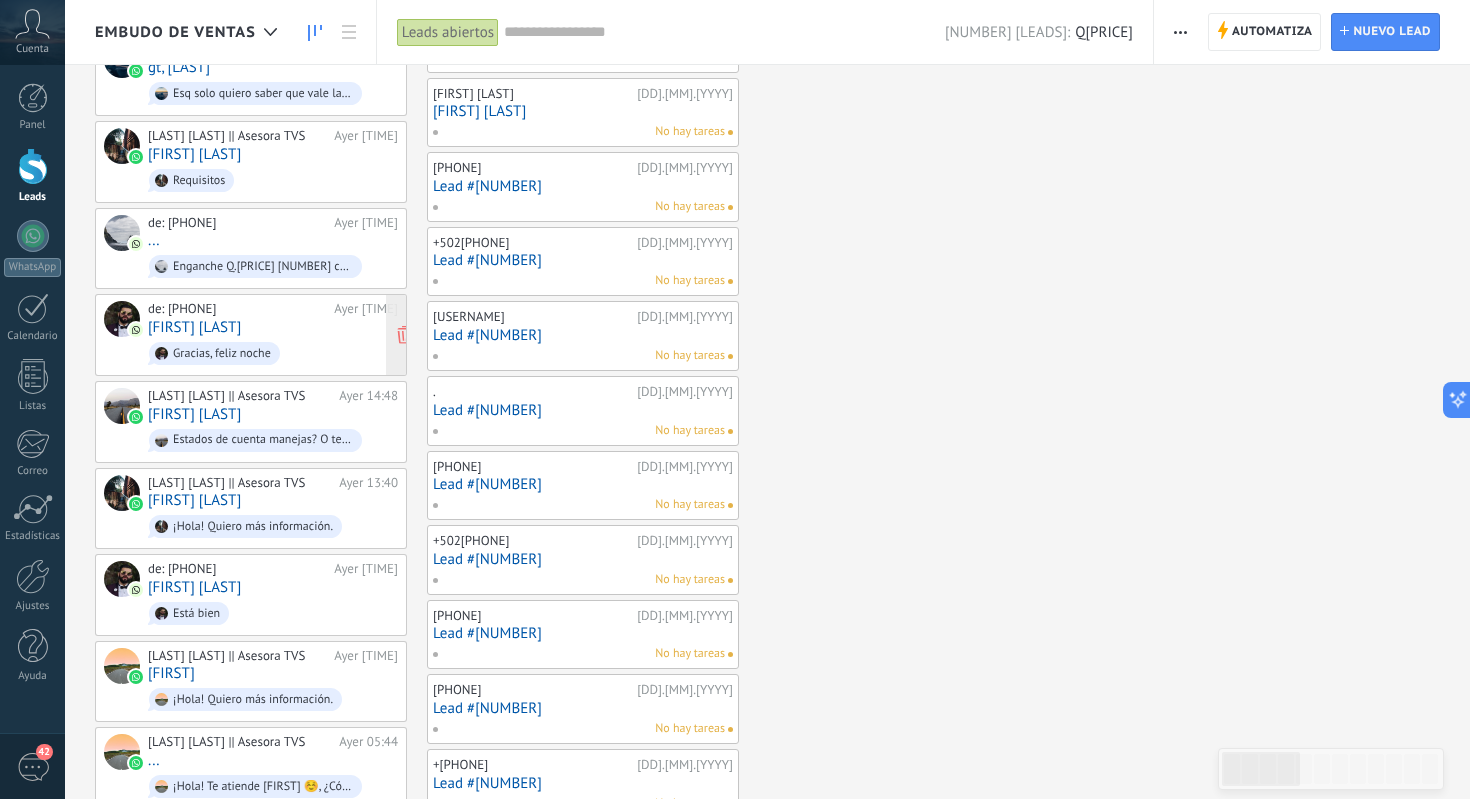 scroll, scrollTop: 0, scrollLeft: 0, axis: both 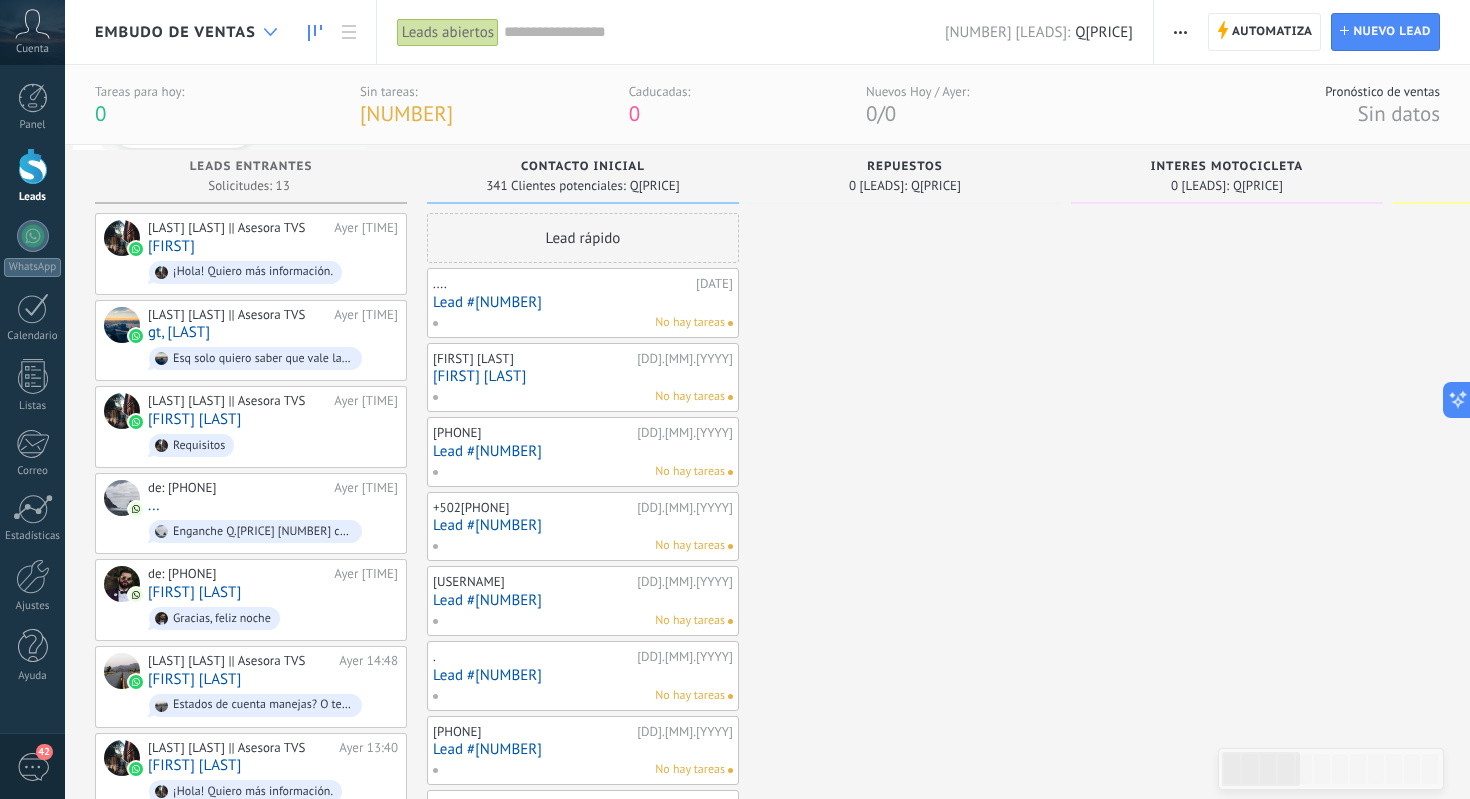 click at bounding box center [270, 32] 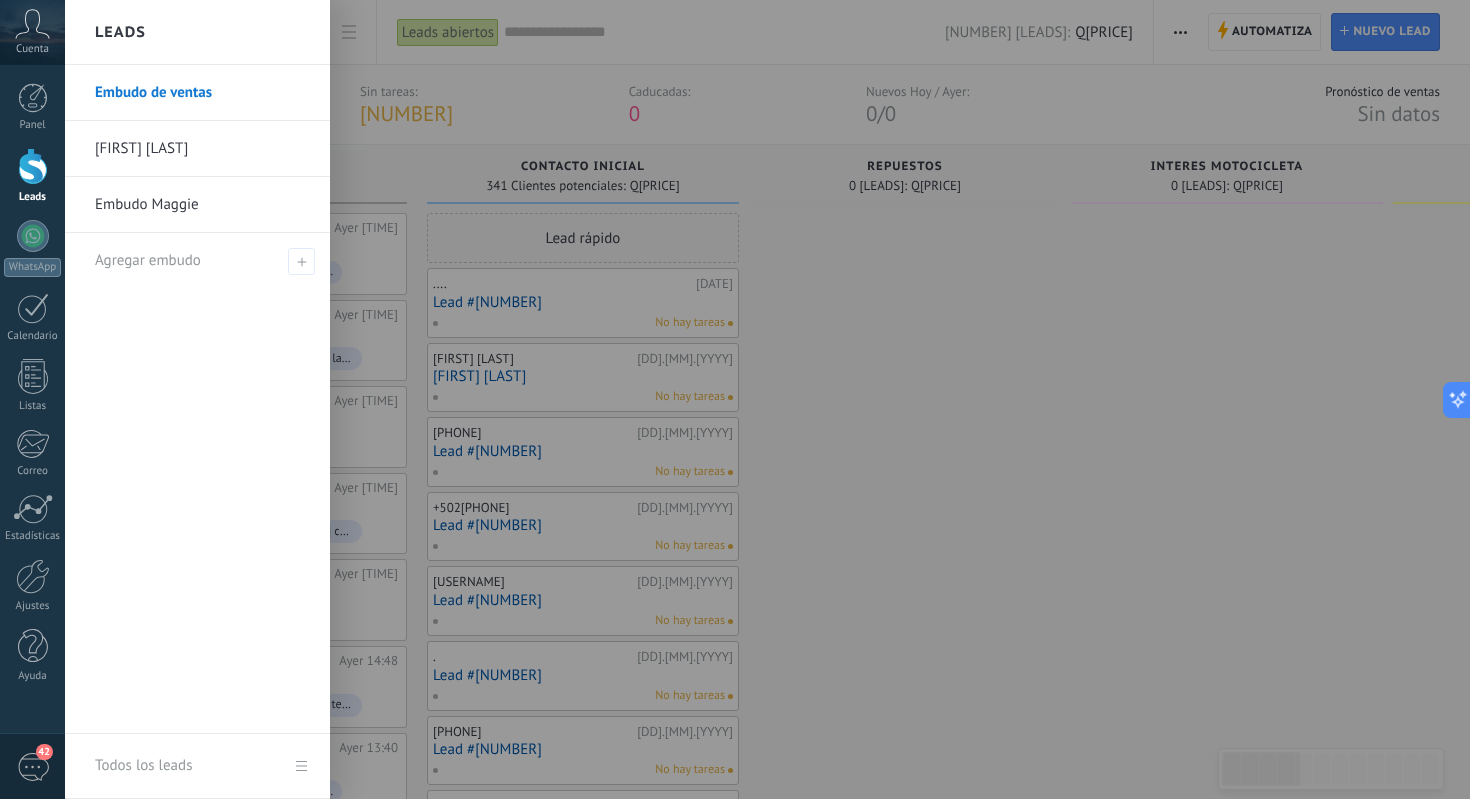 click at bounding box center (800, 399) 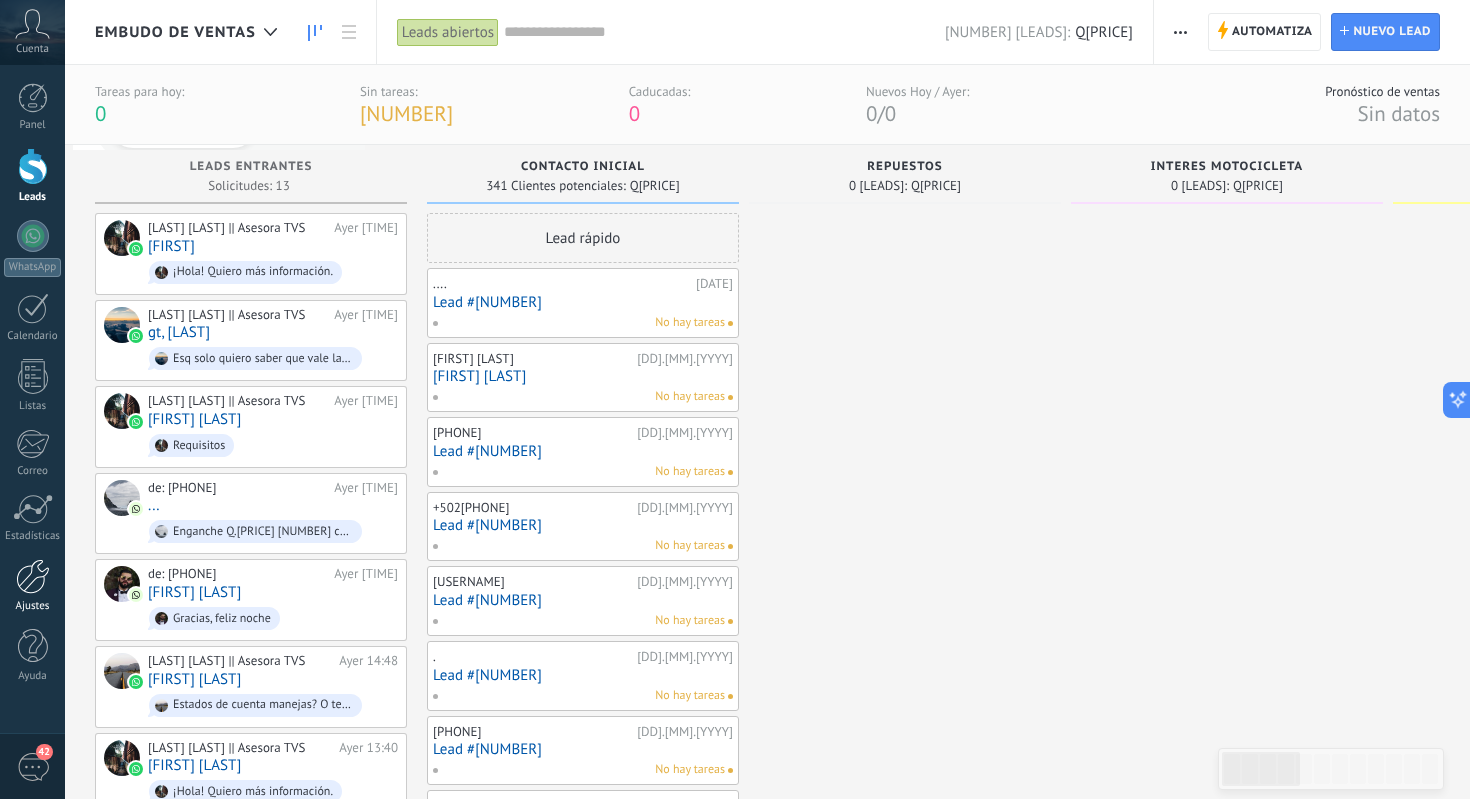 click on "Ajustes" at bounding box center (33, 606) 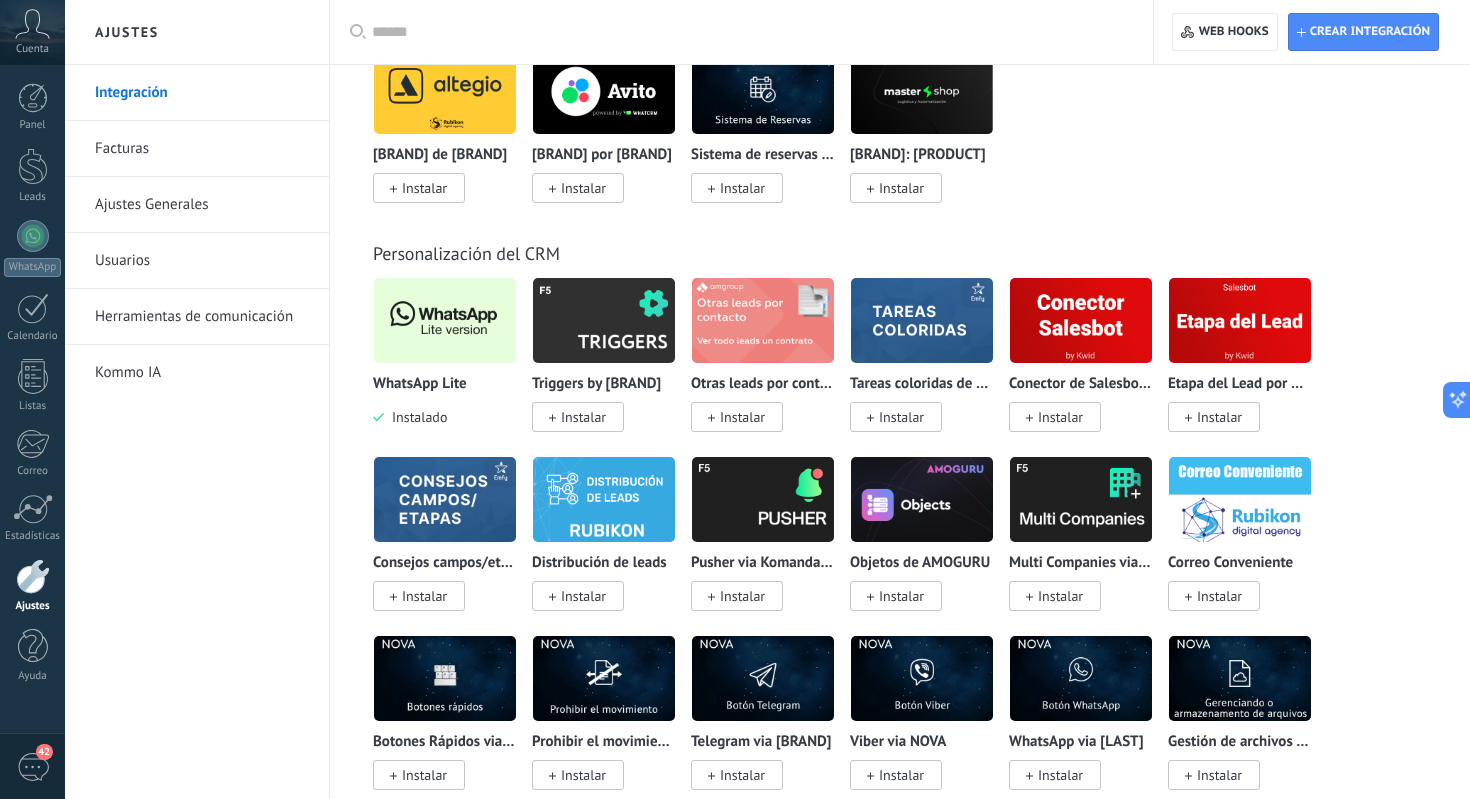 scroll, scrollTop: 4548, scrollLeft: 0, axis: vertical 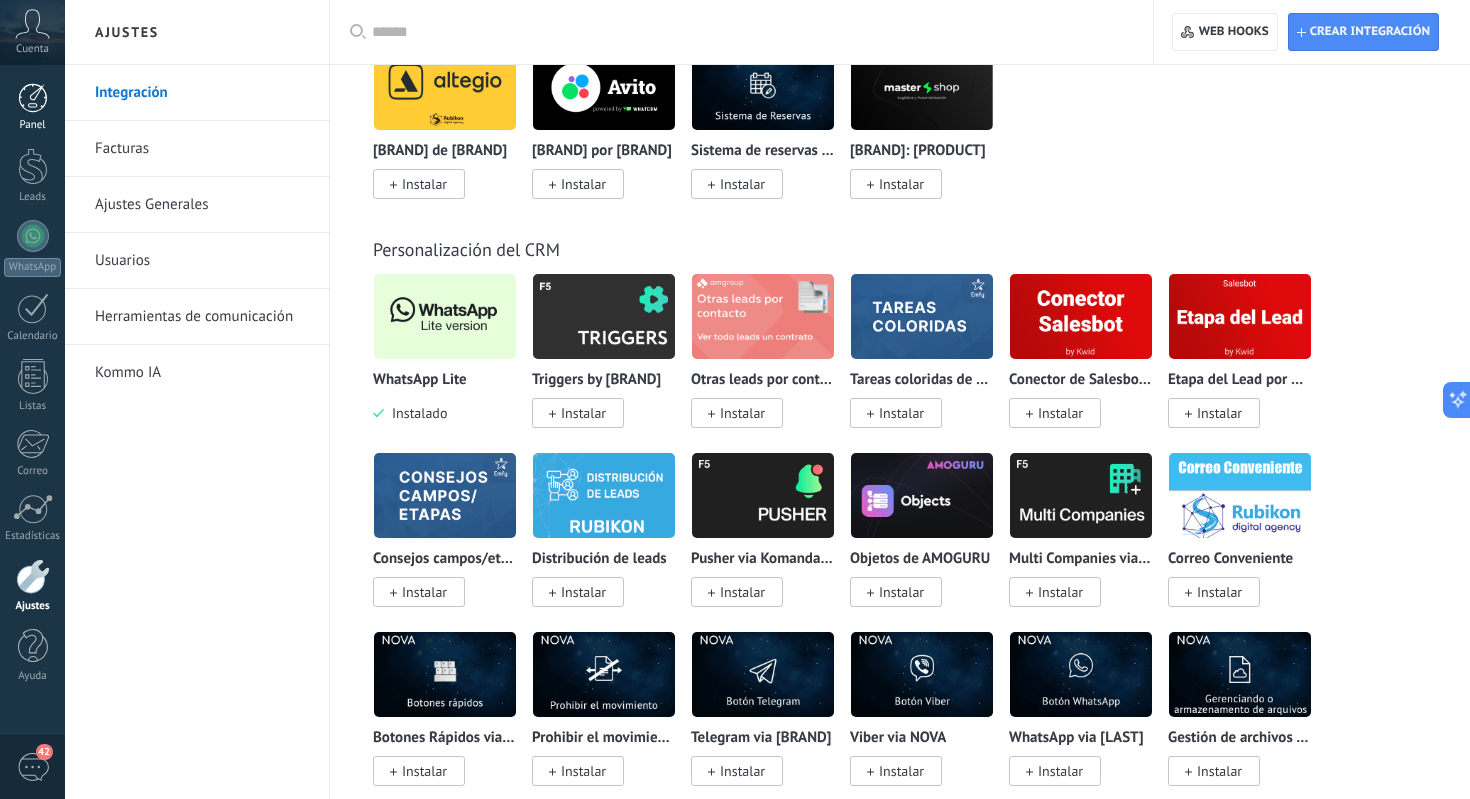 click at bounding box center (33, 98) 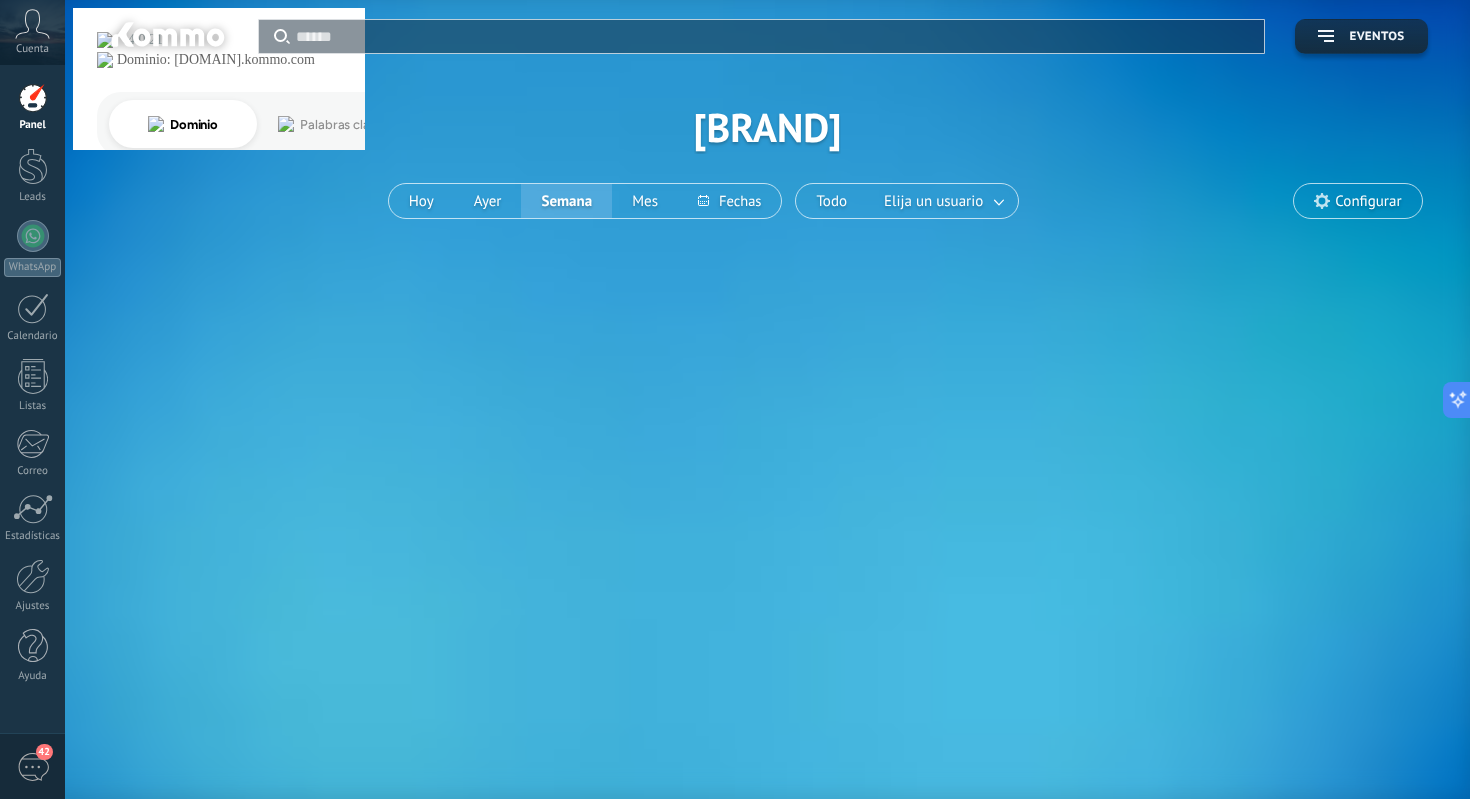 scroll, scrollTop: 0, scrollLeft: 0, axis: both 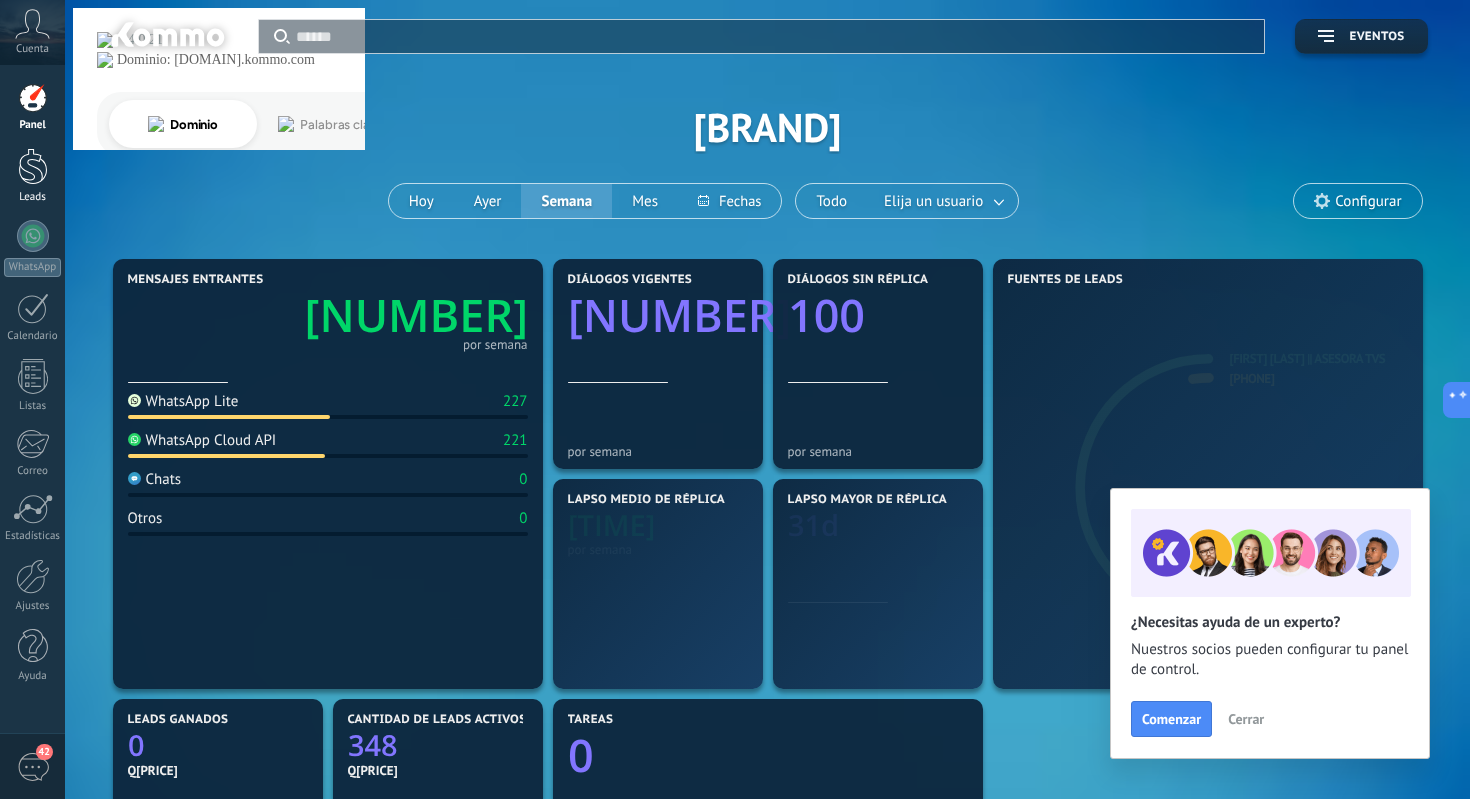 click at bounding box center (33, 166) 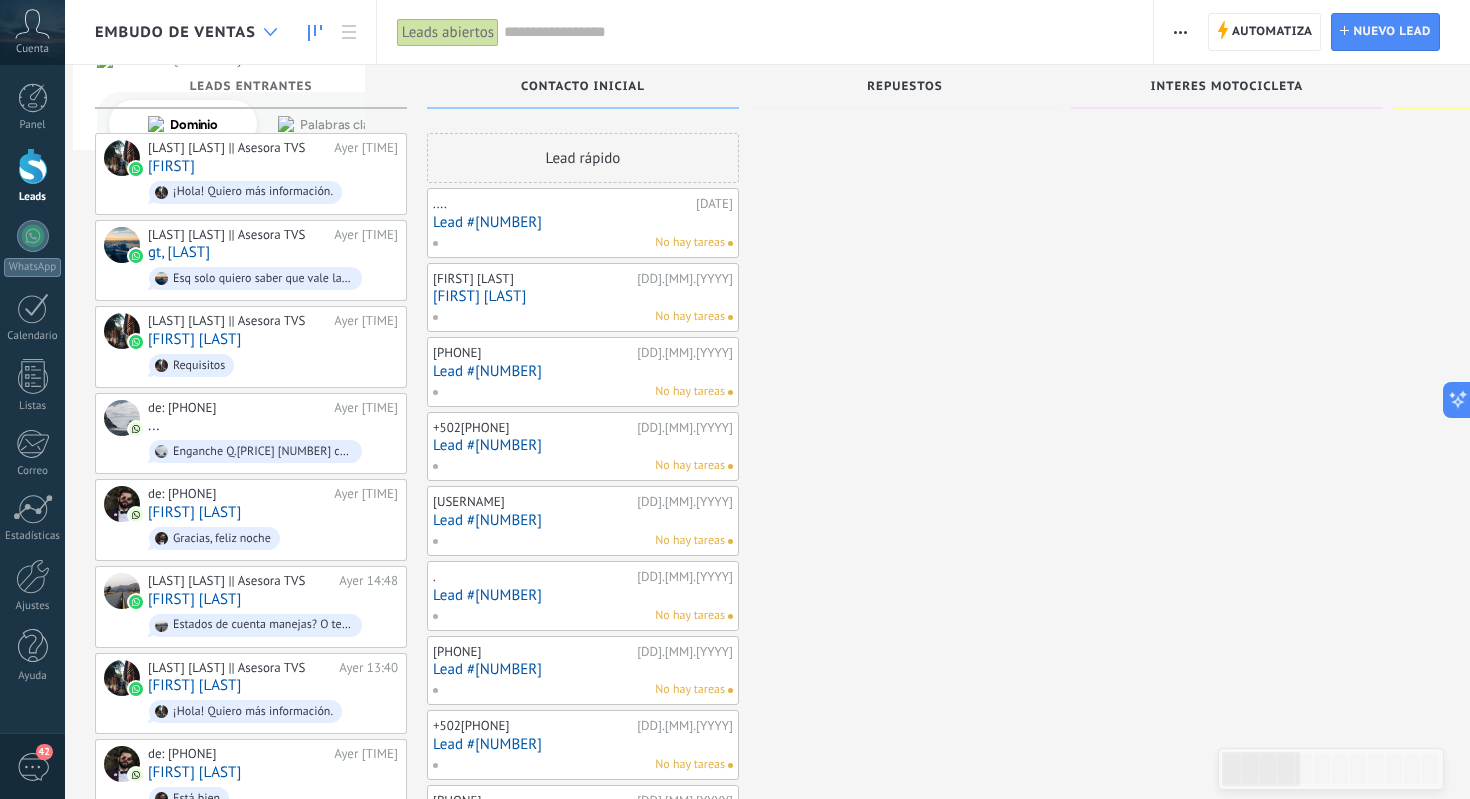 click at bounding box center [270, 32] 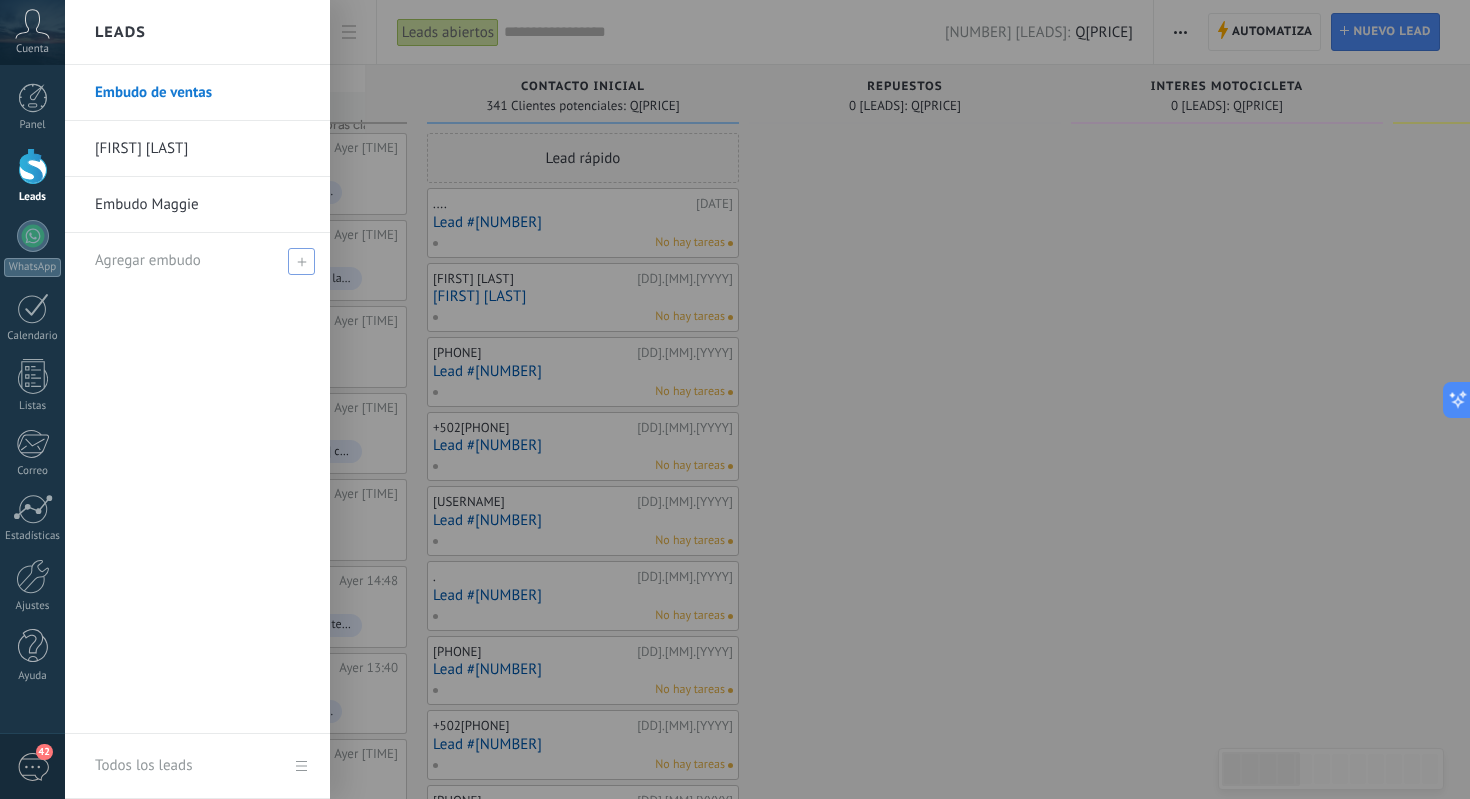 click at bounding box center (301, 261) 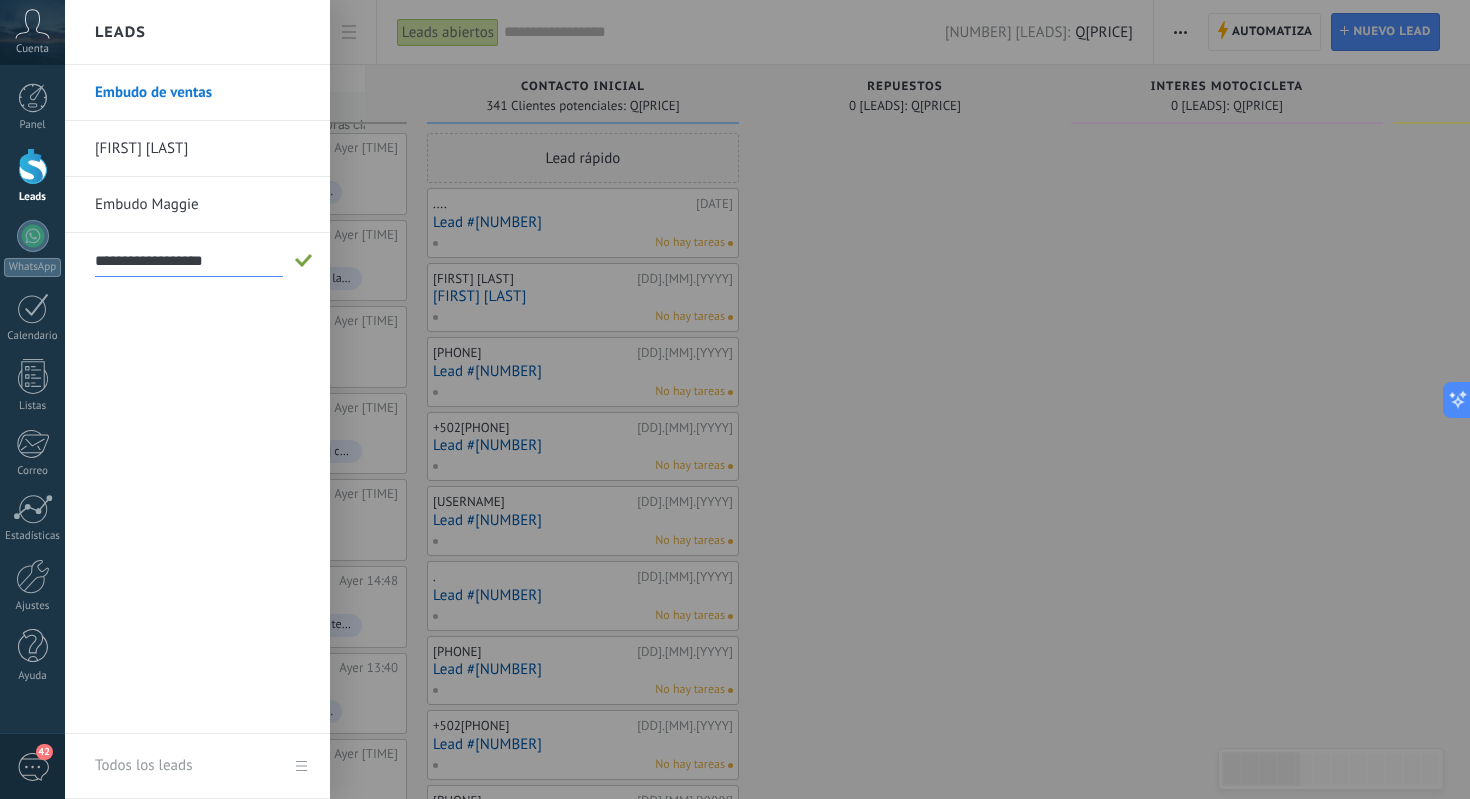 type on "**********" 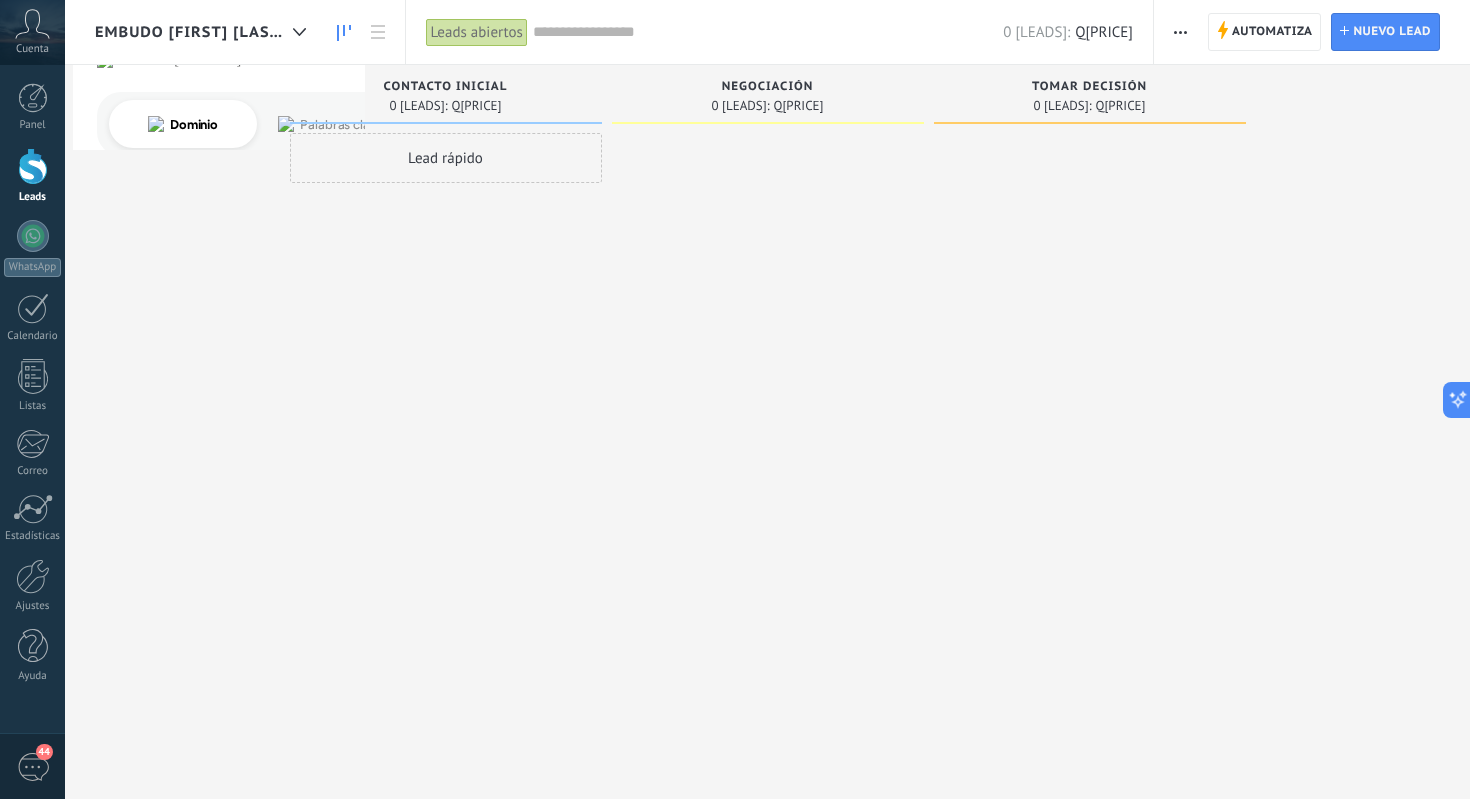 click on "Lead rápido" at bounding box center (446, 402) 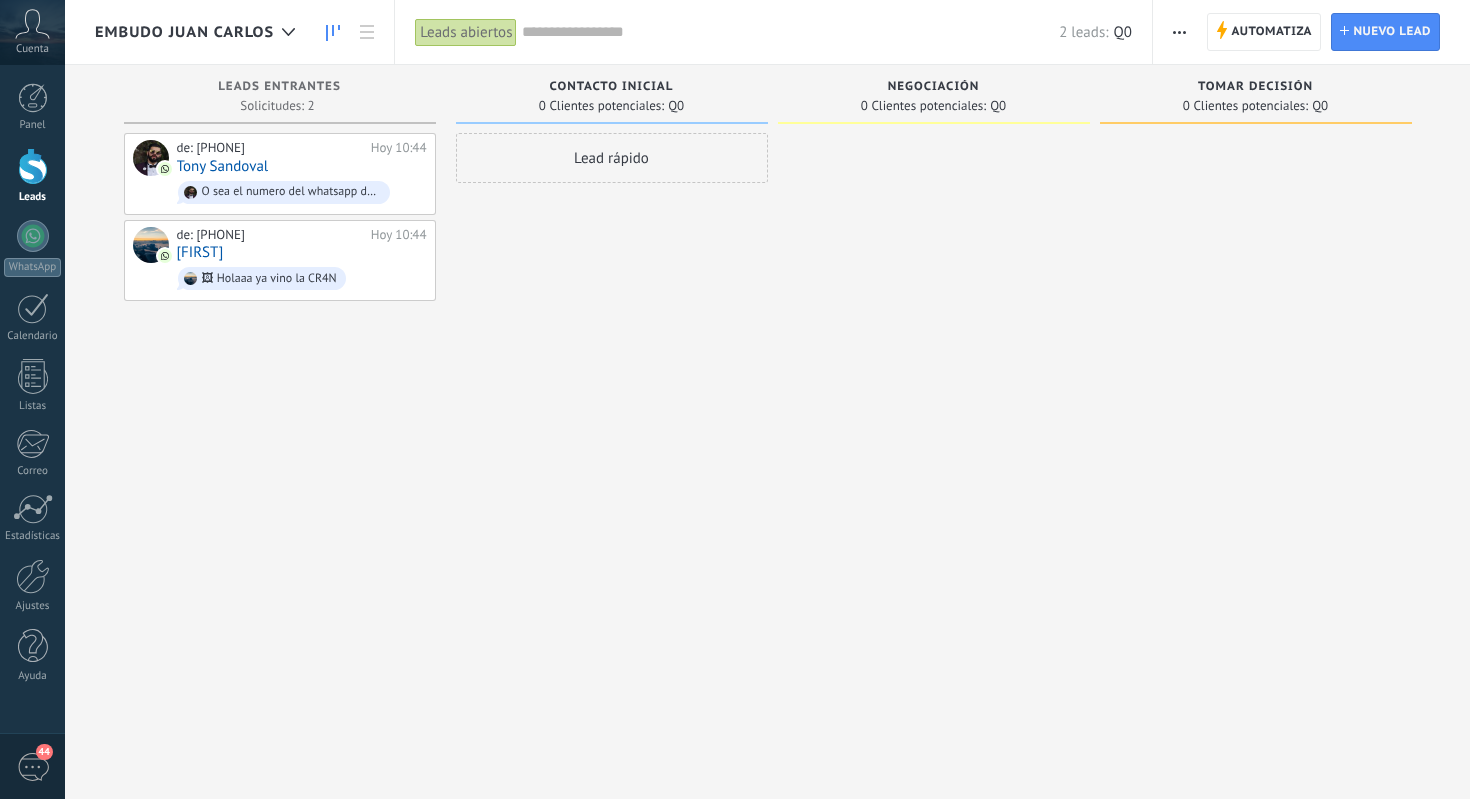scroll, scrollTop: 0, scrollLeft: 0, axis: both 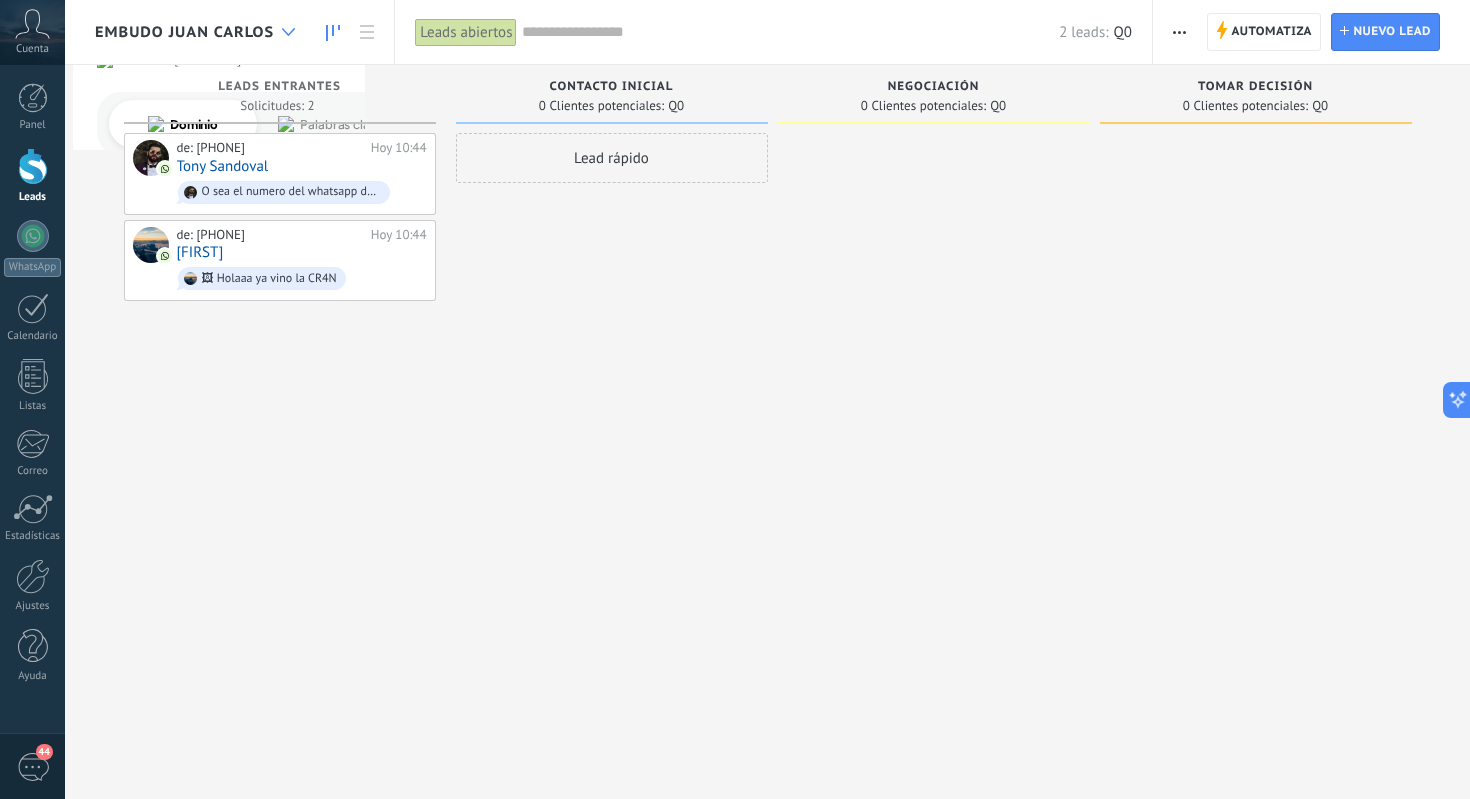 click at bounding box center [288, 32] 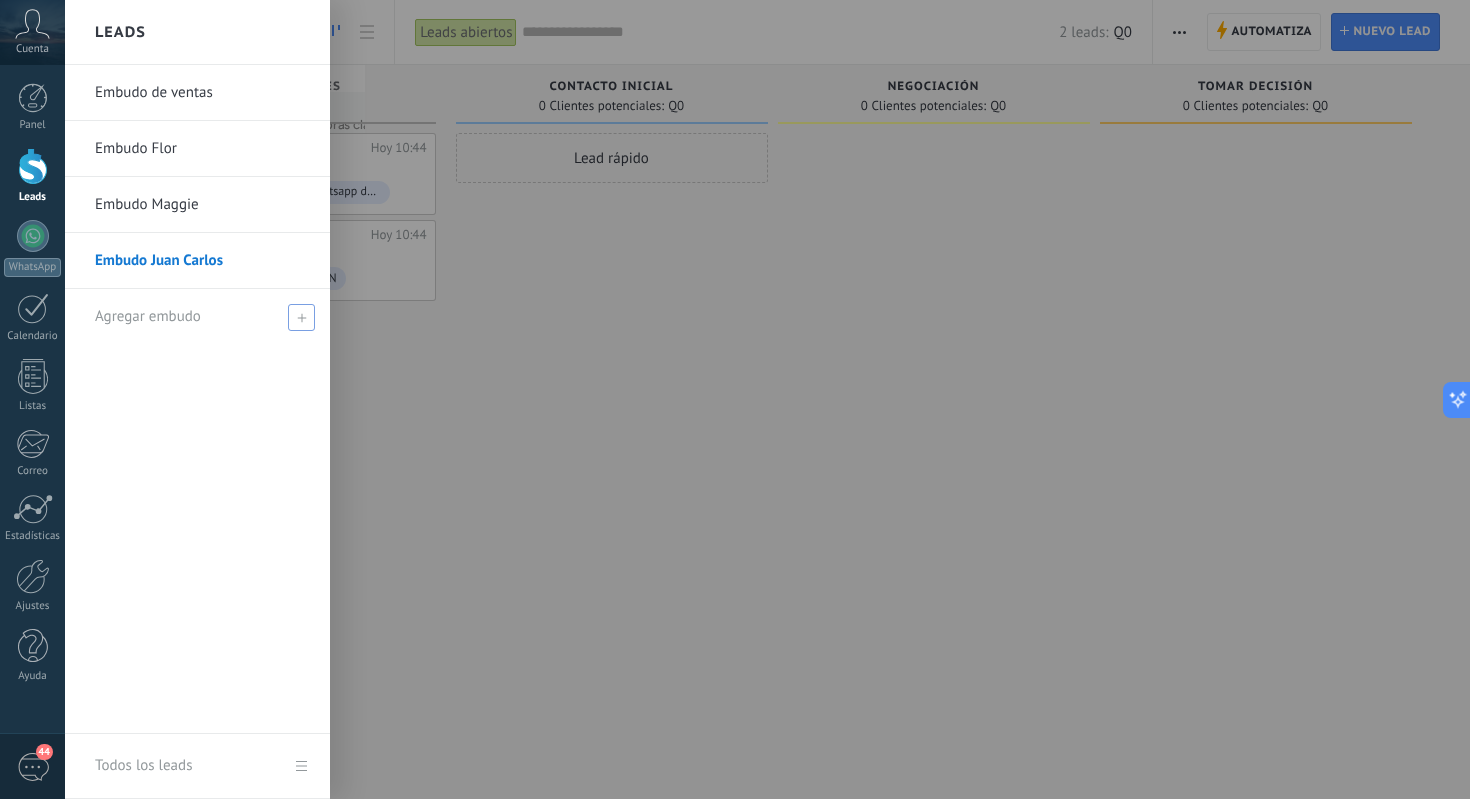 click at bounding box center [301, 317] 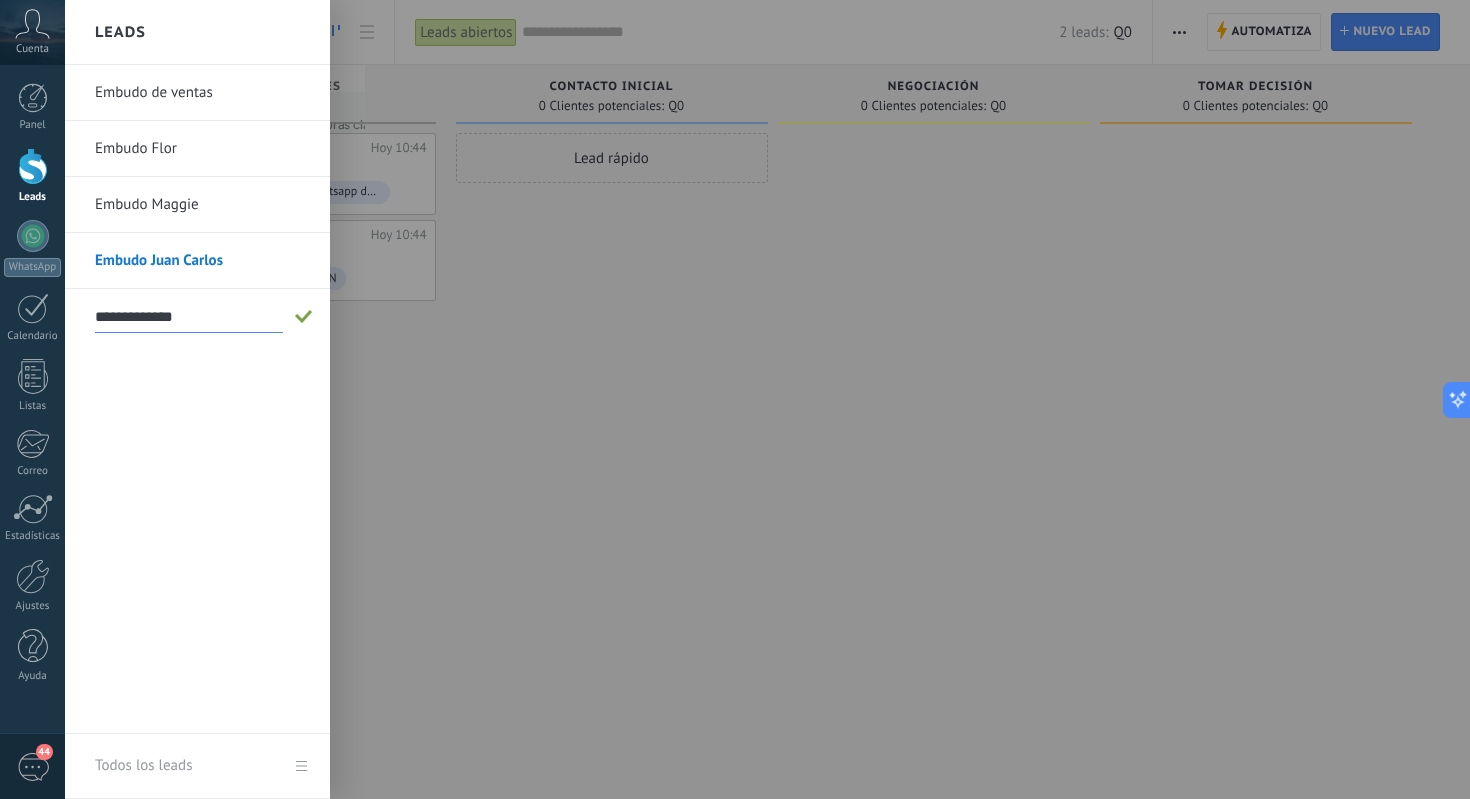 type on "**********" 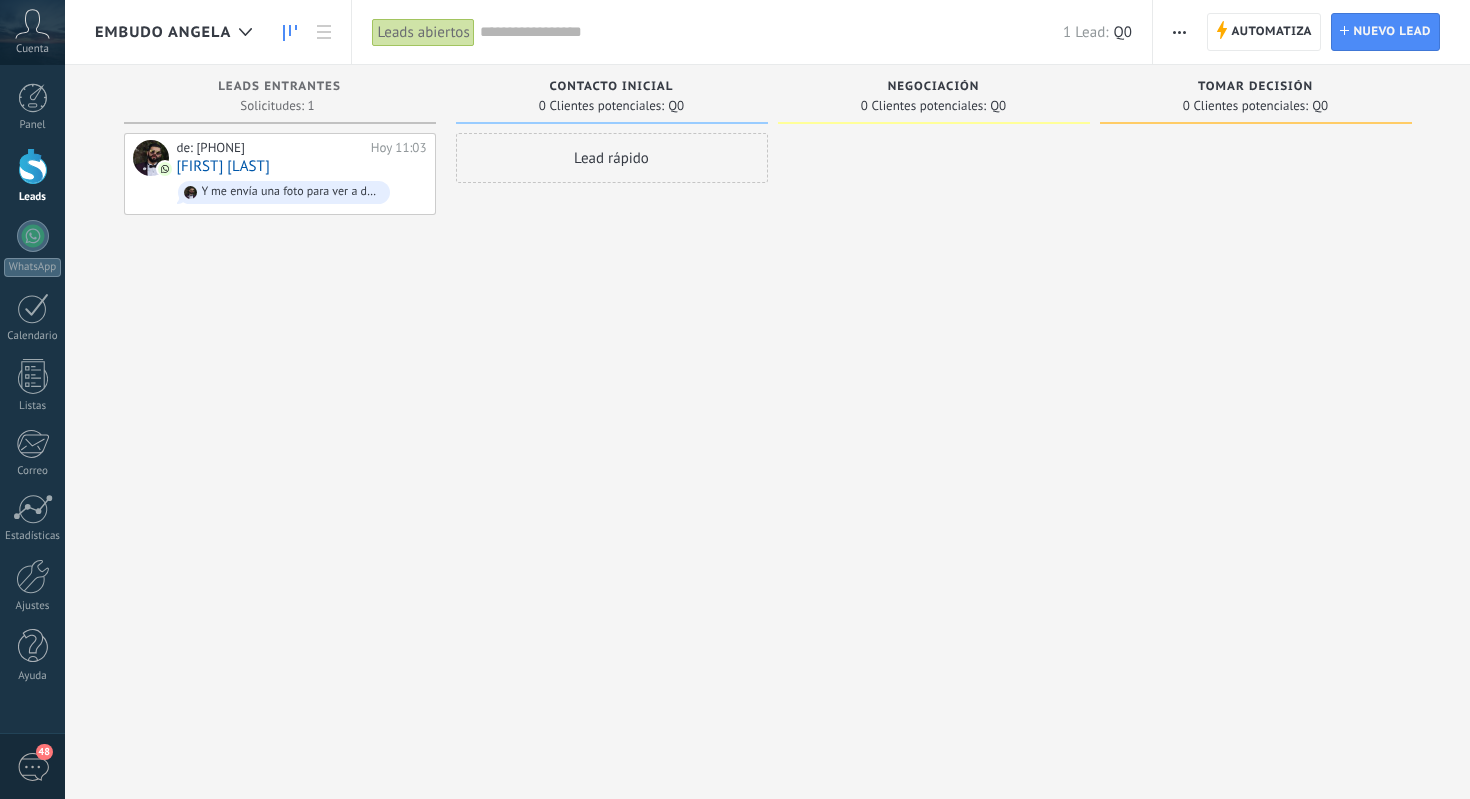 scroll, scrollTop: 0, scrollLeft: 0, axis: both 